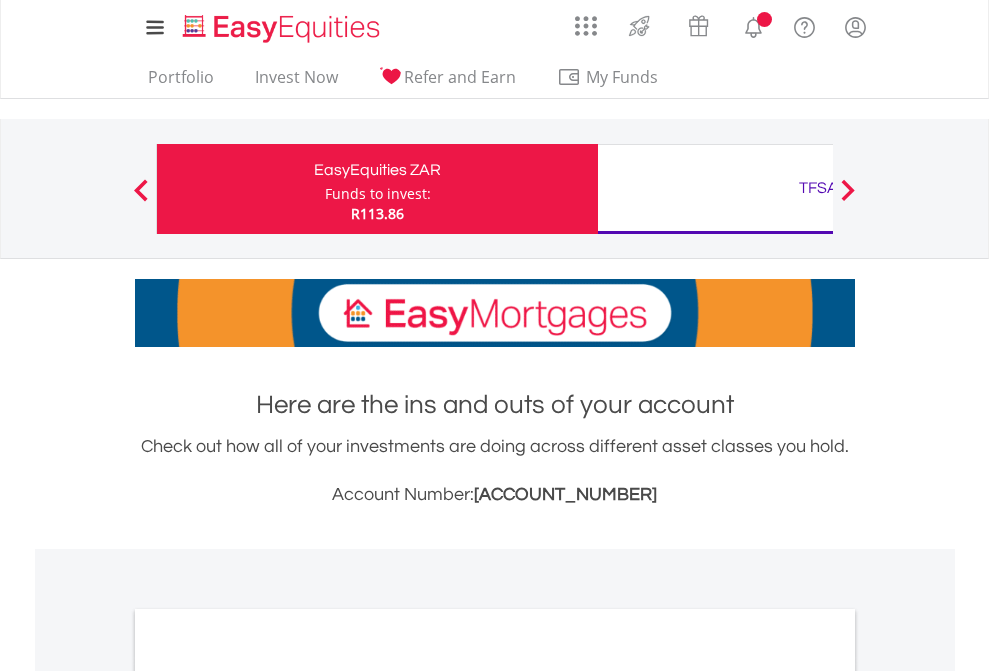 scroll, scrollTop: 0, scrollLeft: 0, axis: both 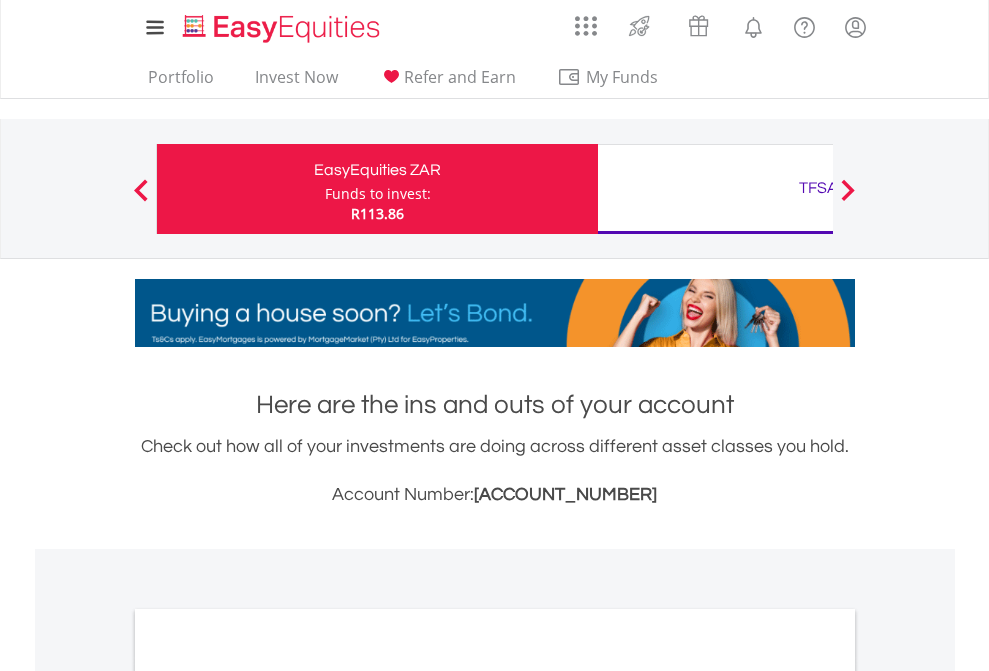 click on "Funds to invest:" at bounding box center [378, 194] 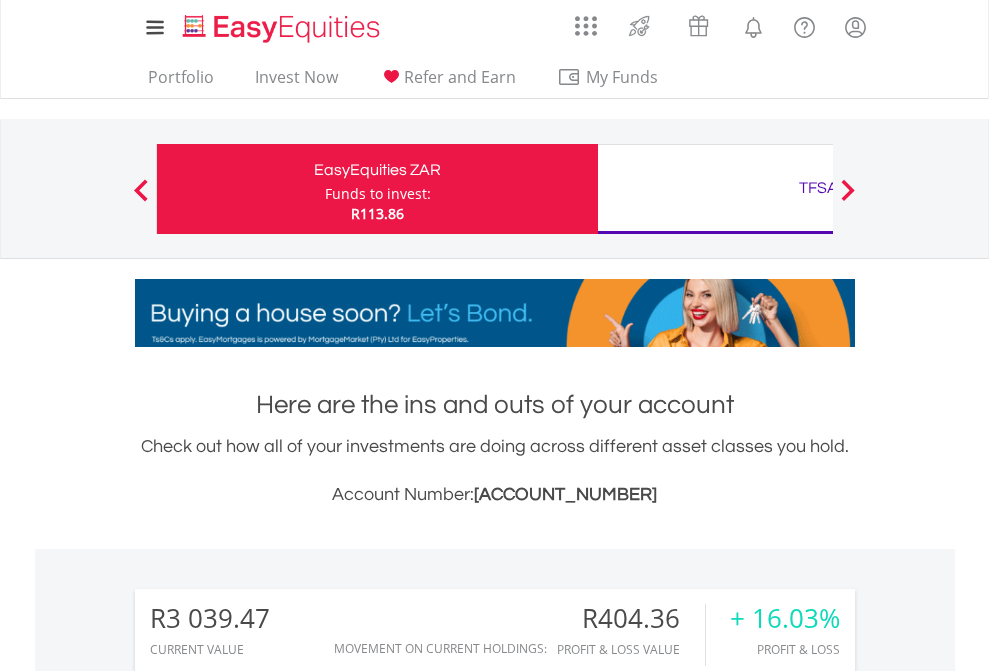 scroll, scrollTop: 999808, scrollLeft: 999687, axis: both 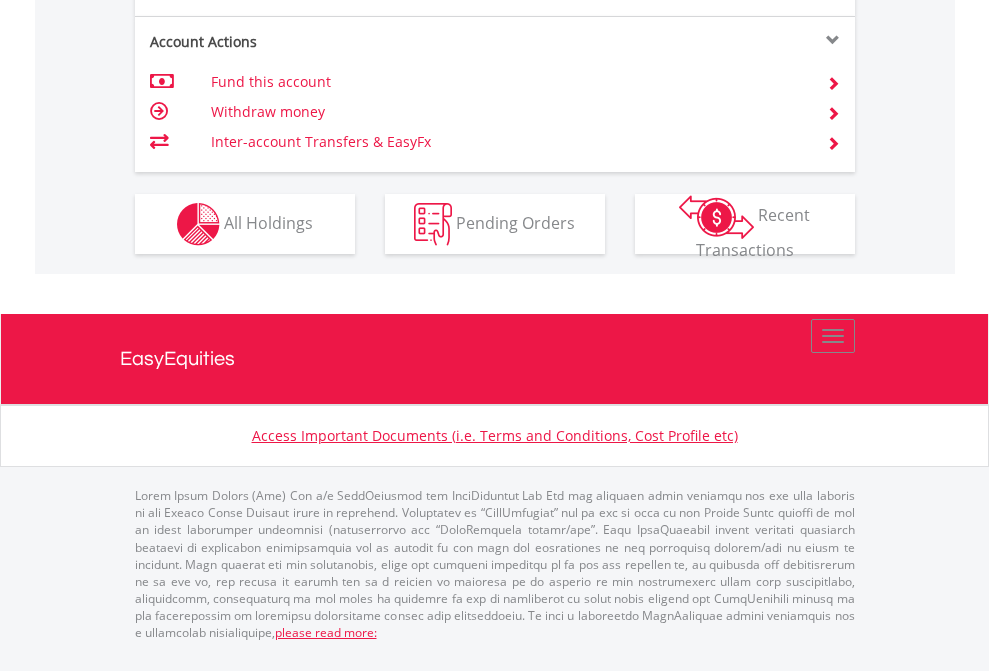 click on "Investment types" at bounding box center (706, -337) 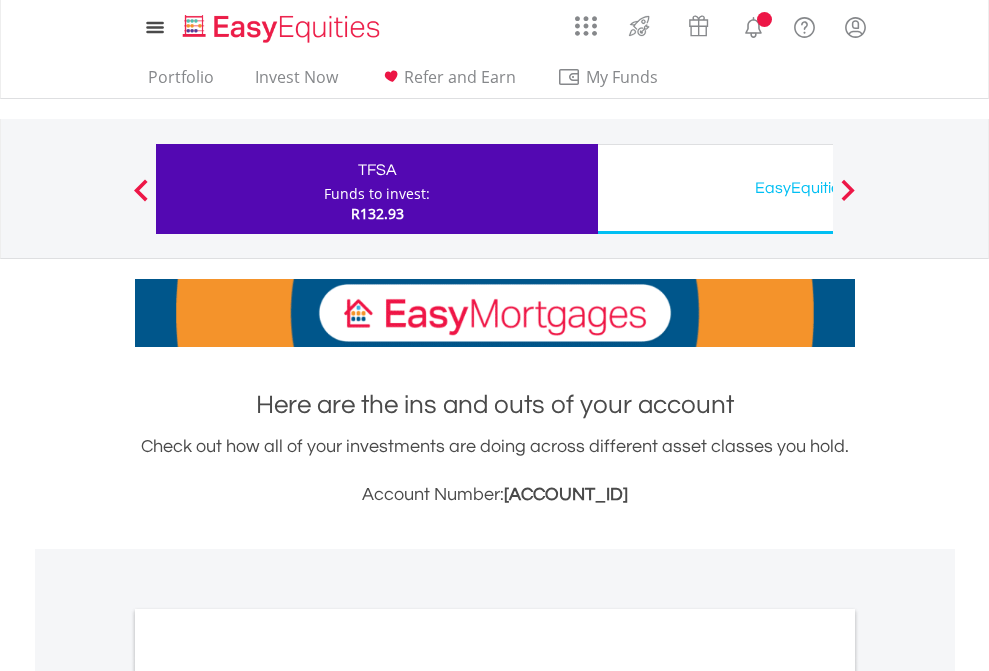 scroll, scrollTop: 0, scrollLeft: 0, axis: both 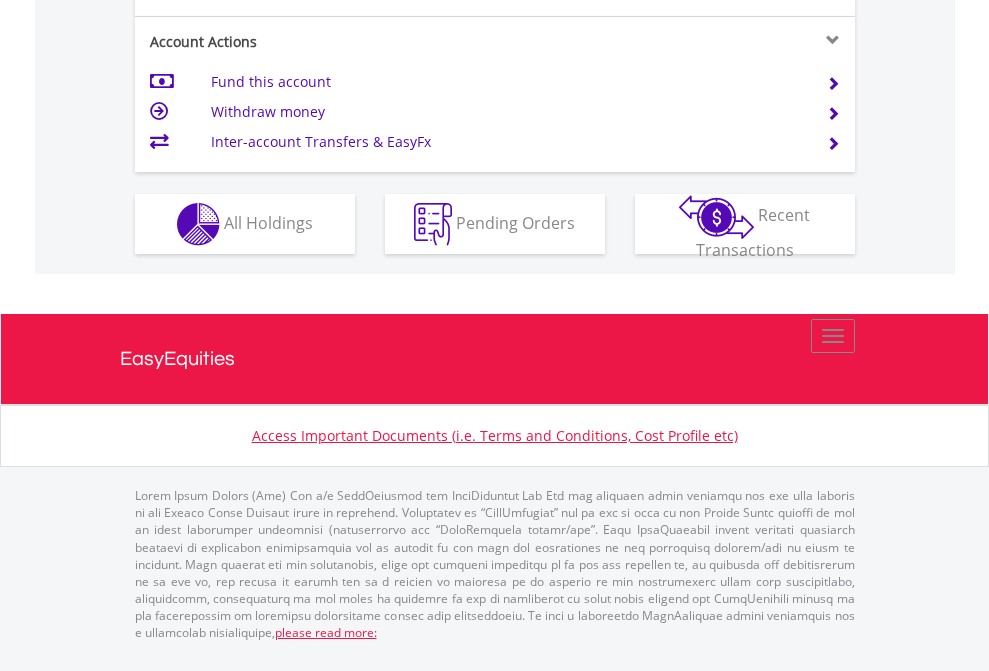click on "Investment types" at bounding box center (706, -337) 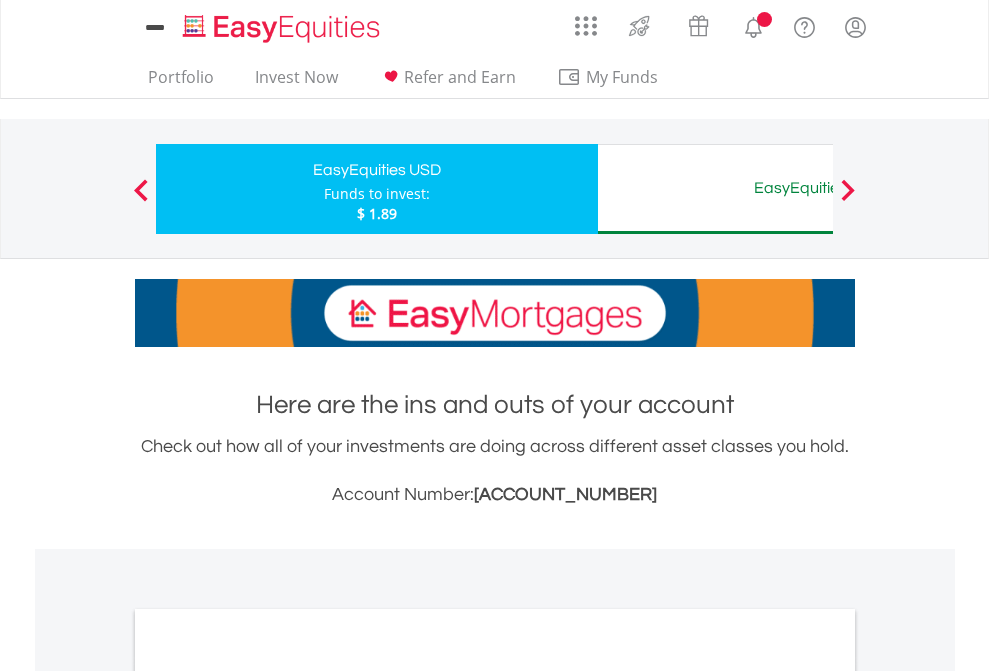 scroll, scrollTop: 0, scrollLeft: 0, axis: both 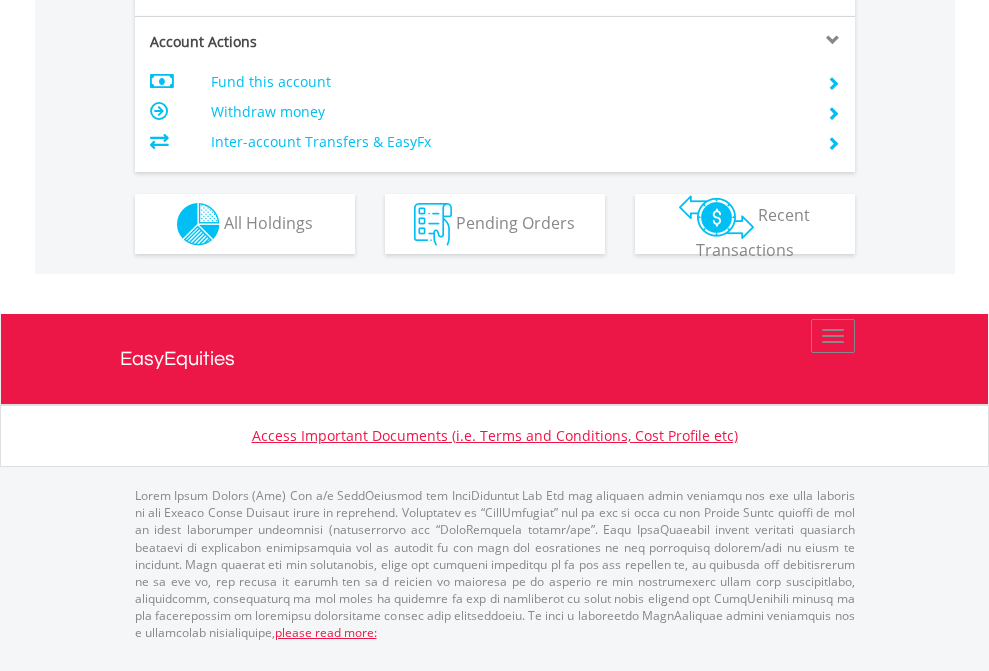 click on "Investment types" at bounding box center [706, -337] 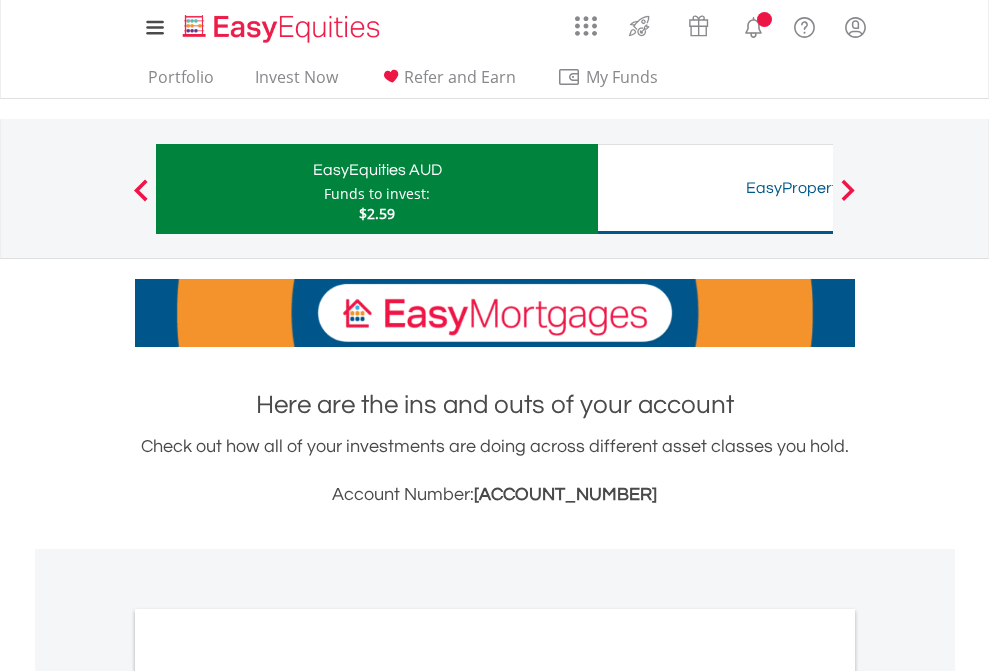 scroll, scrollTop: 0, scrollLeft: 0, axis: both 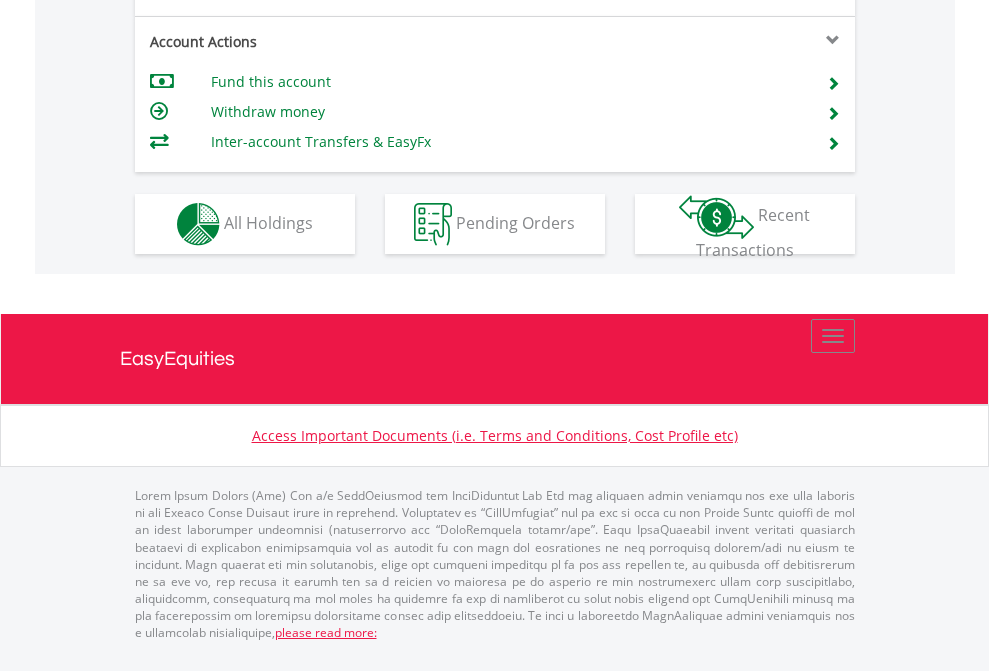 click on "Investment types" at bounding box center [706, -337] 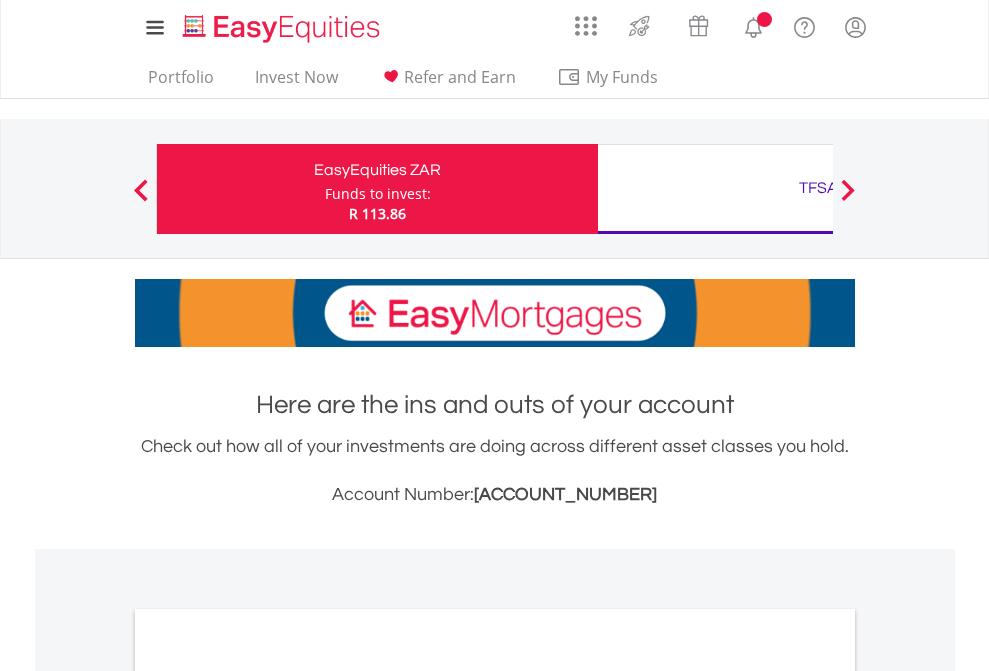scroll, scrollTop: 0, scrollLeft: 0, axis: both 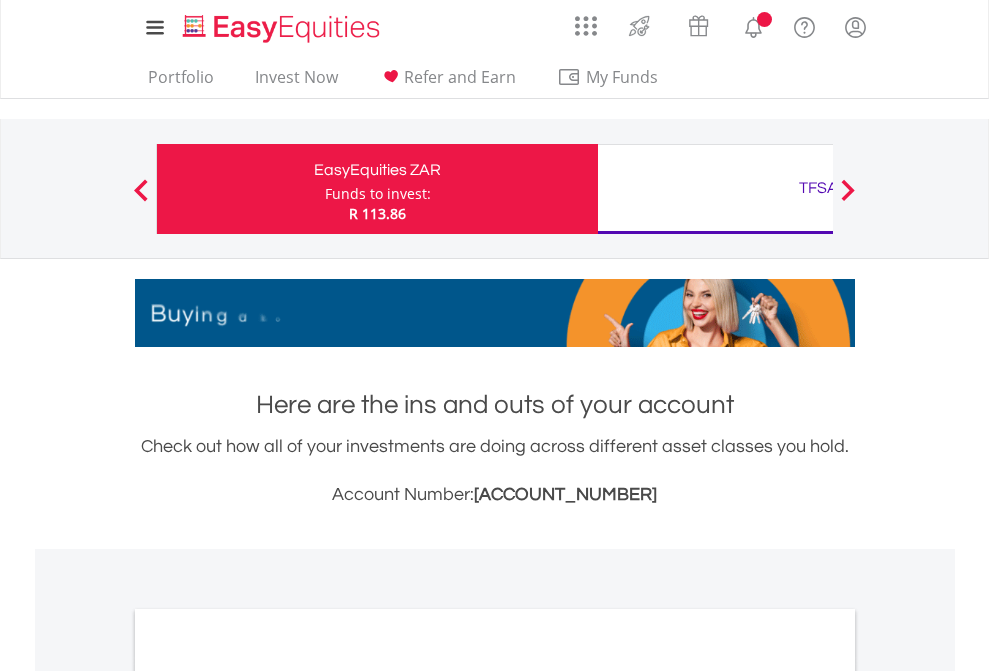 click on "All Holdings" at bounding box center [268, 1096] 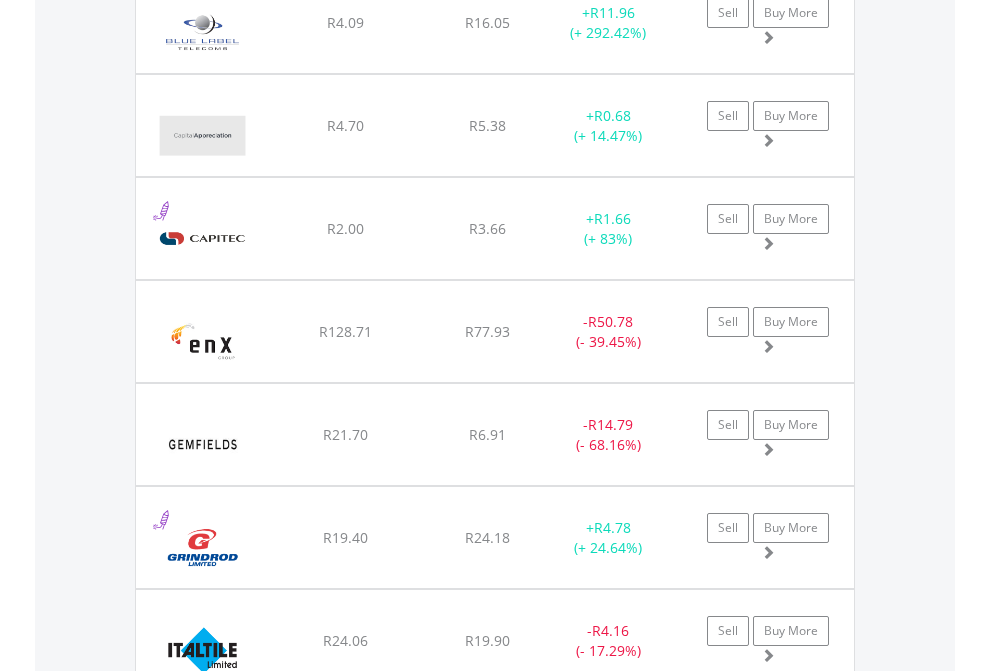 scroll, scrollTop: 2385, scrollLeft: 0, axis: vertical 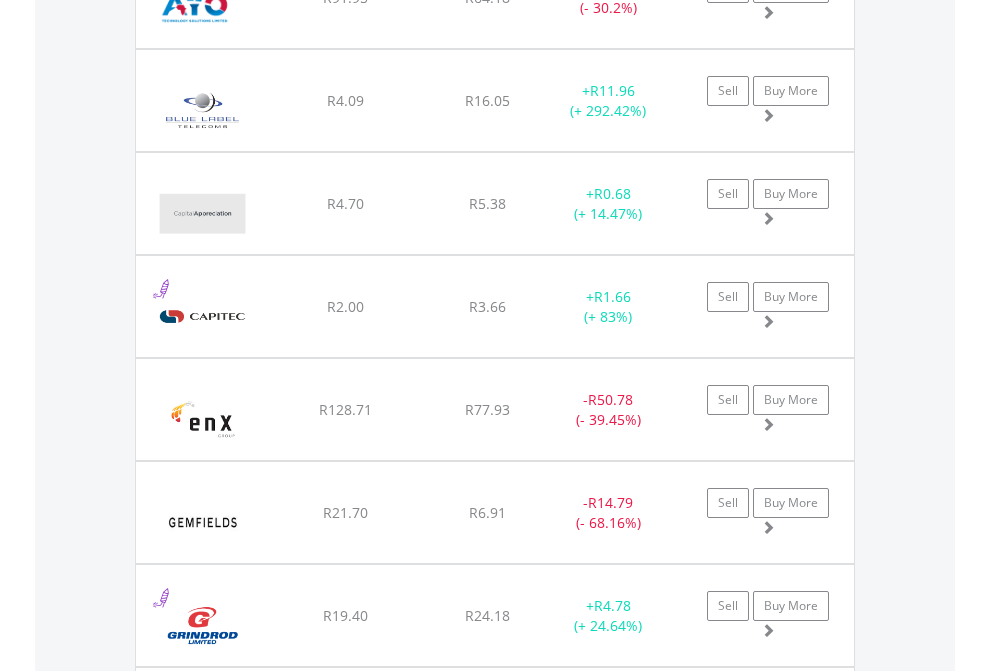 click on "TFSA" at bounding box center [818, -2197] 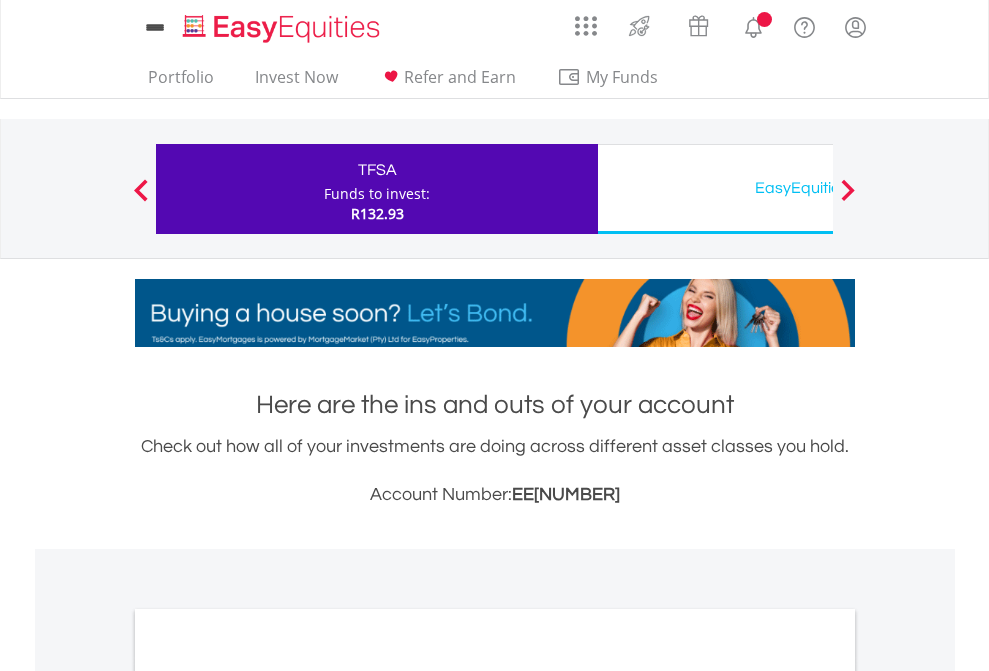 scroll, scrollTop: 0, scrollLeft: 0, axis: both 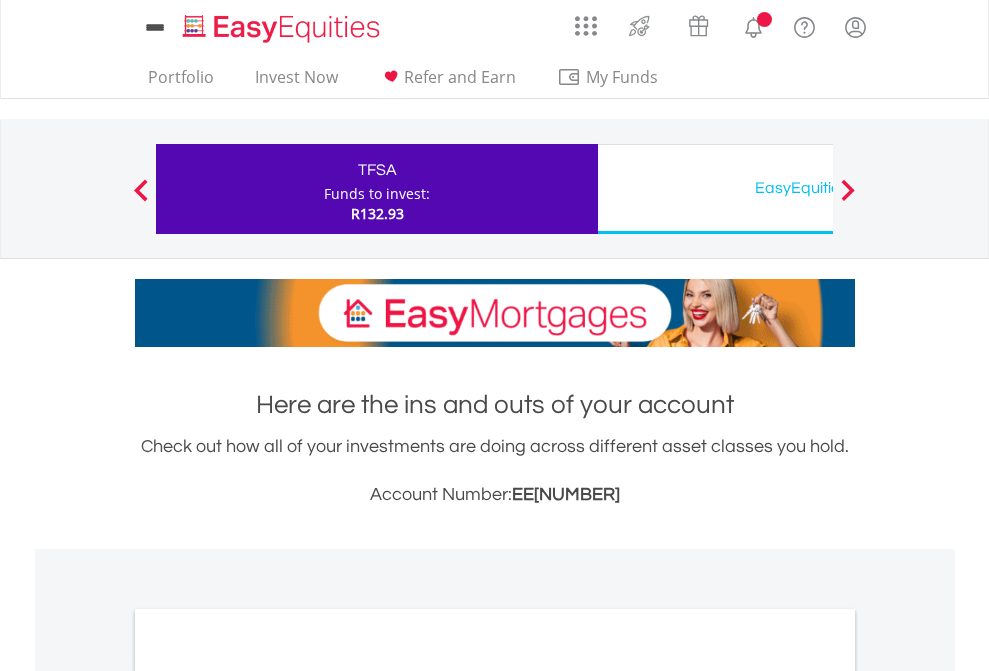 click on "All Holdings" at bounding box center (268, 1096) 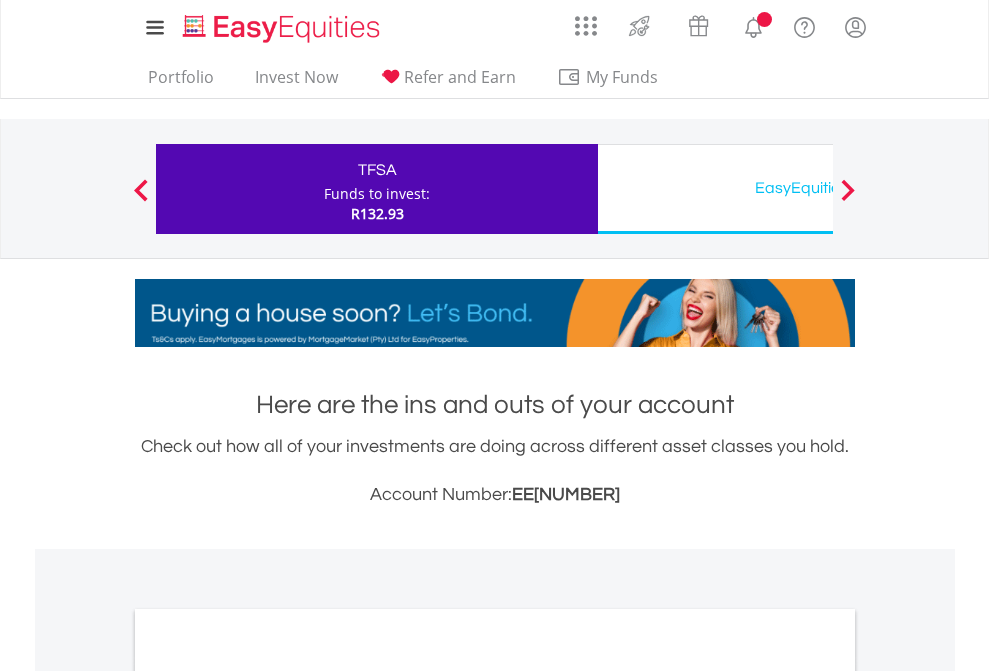 scroll, scrollTop: 1202, scrollLeft: 0, axis: vertical 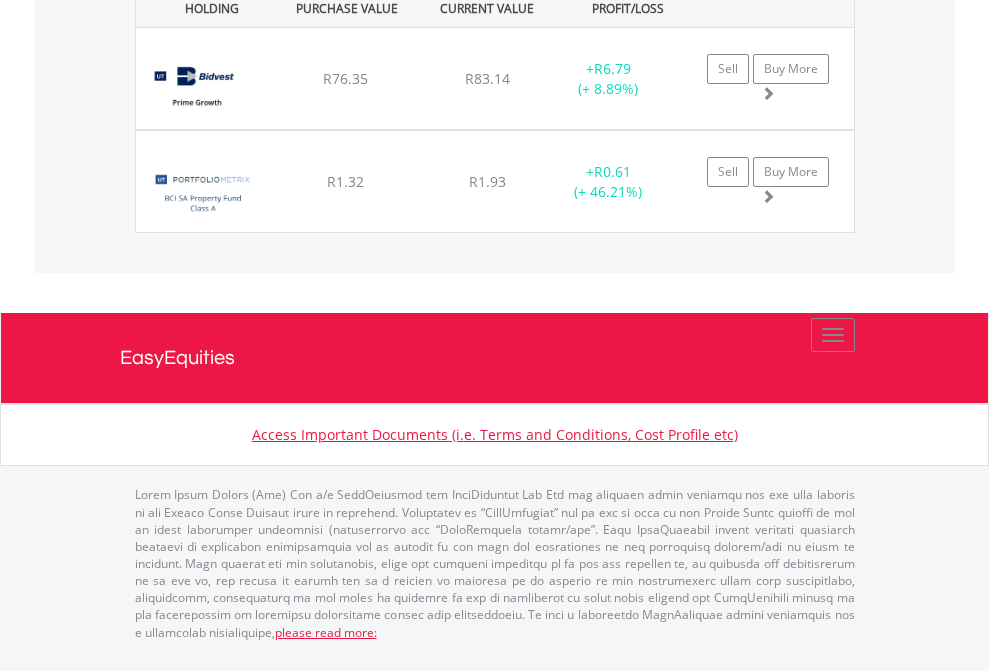click on "EasyEquities USD" at bounding box center (818, -2008) 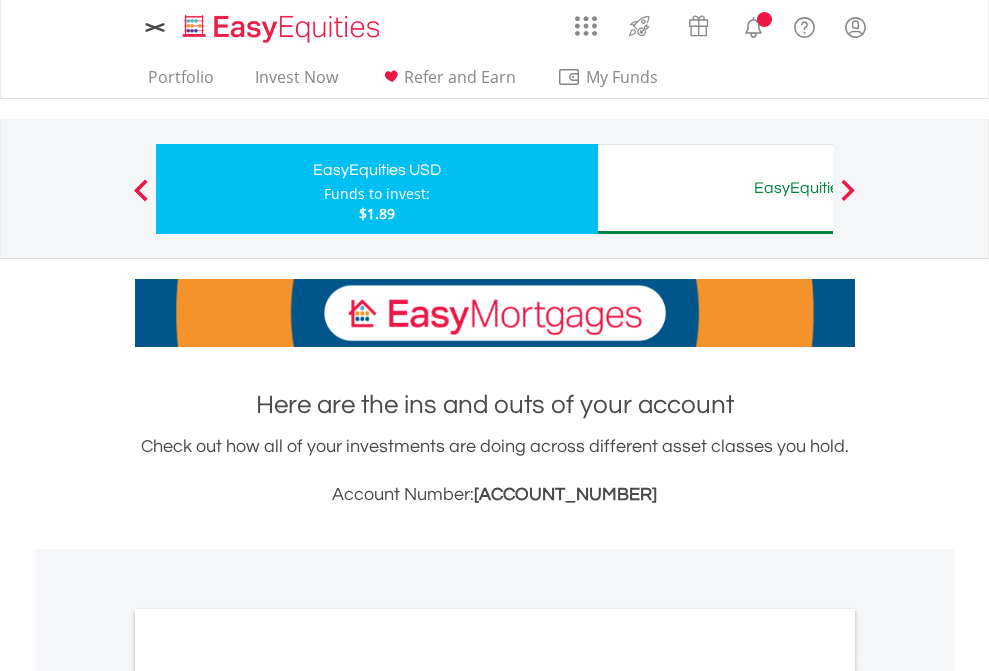 scroll, scrollTop: 0, scrollLeft: 0, axis: both 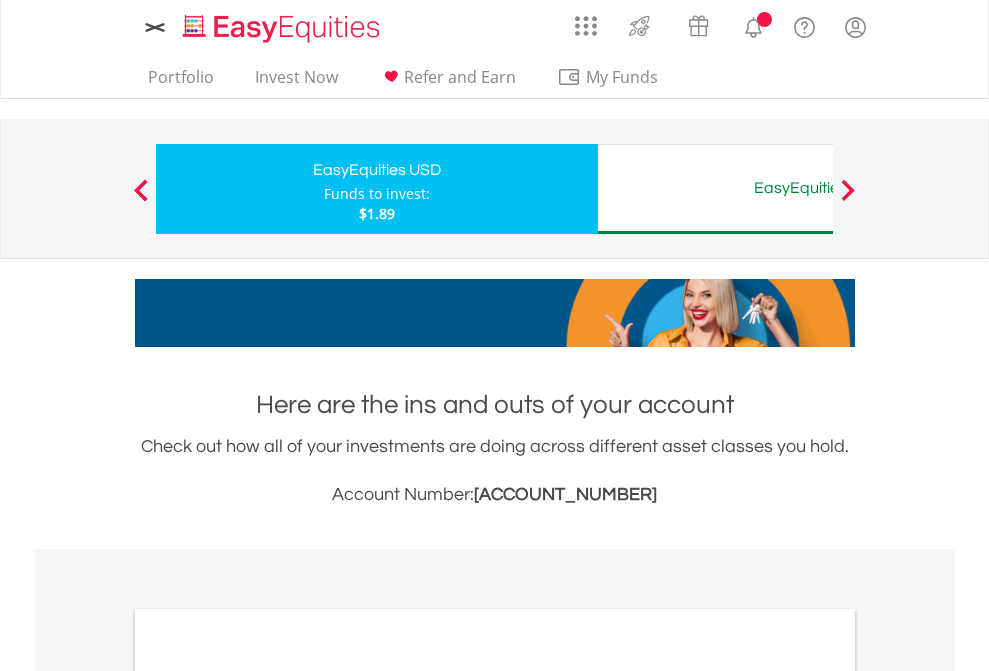 click on "All Holdings" at bounding box center (268, 1096) 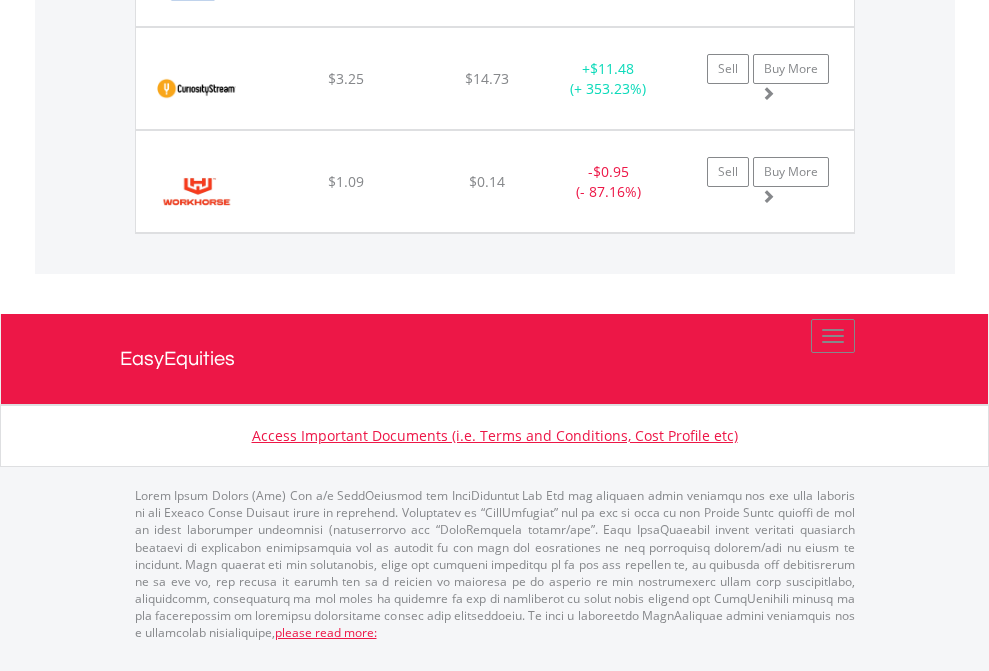 click on "EasyEquities AUD" at bounding box center (818, -1380) 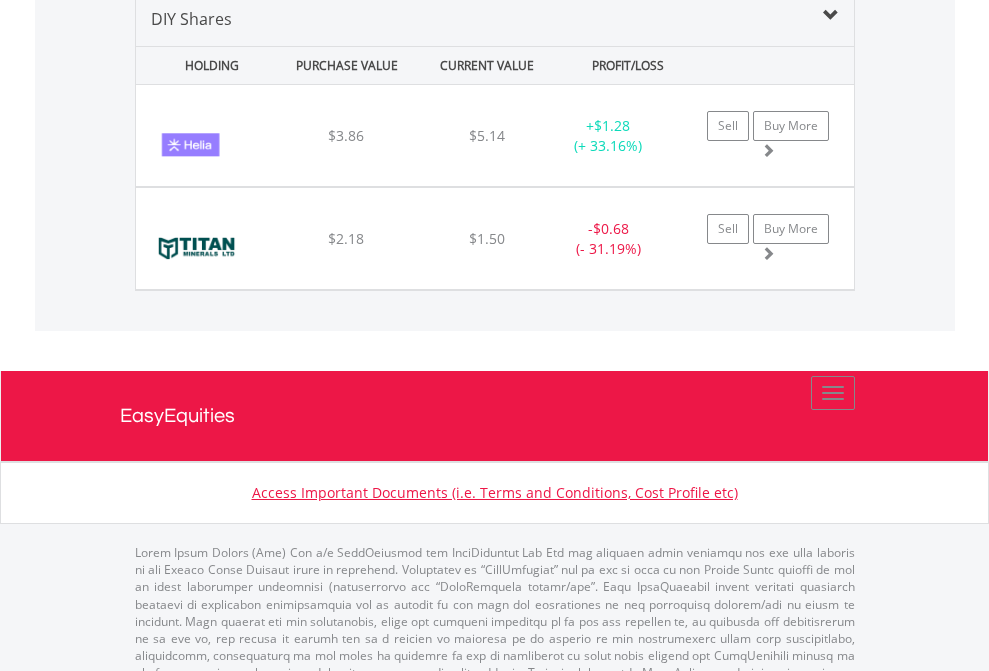 scroll, scrollTop: 1933, scrollLeft: 0, axis: vertical 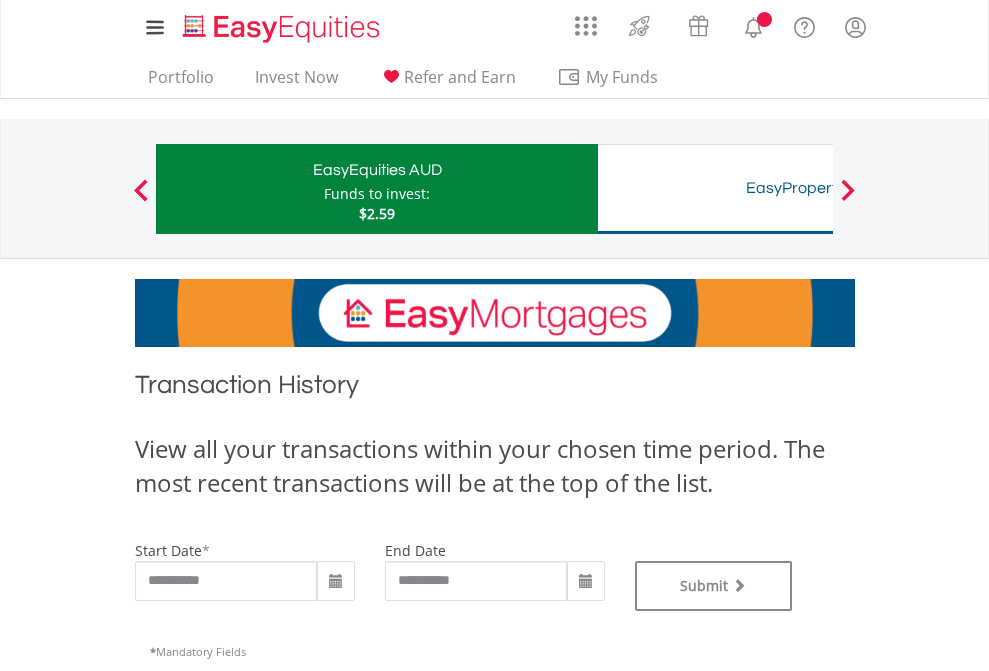 type on "**********" 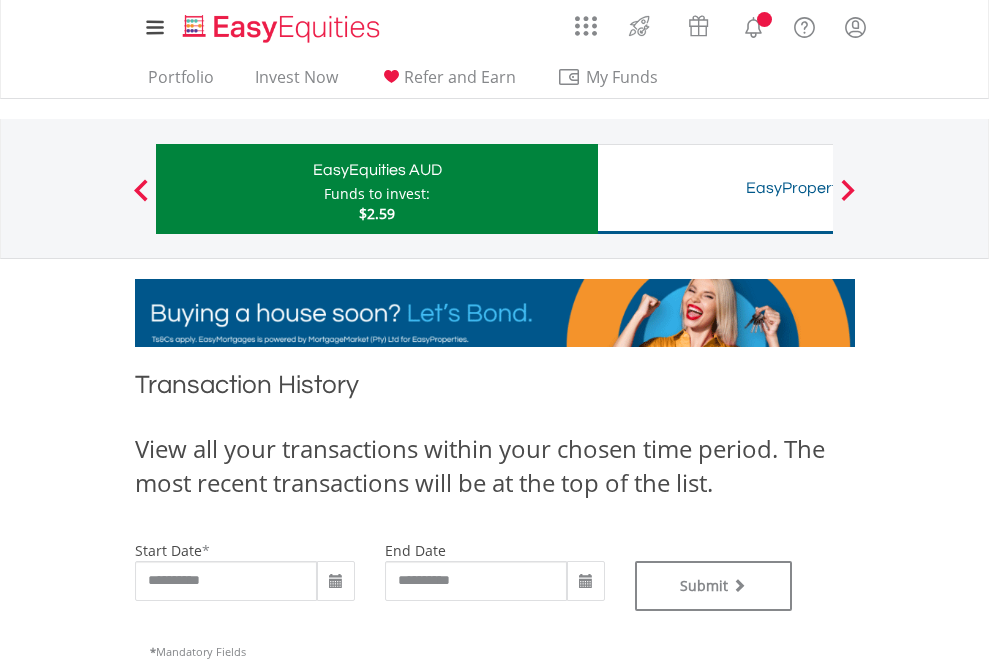 type on "**********" 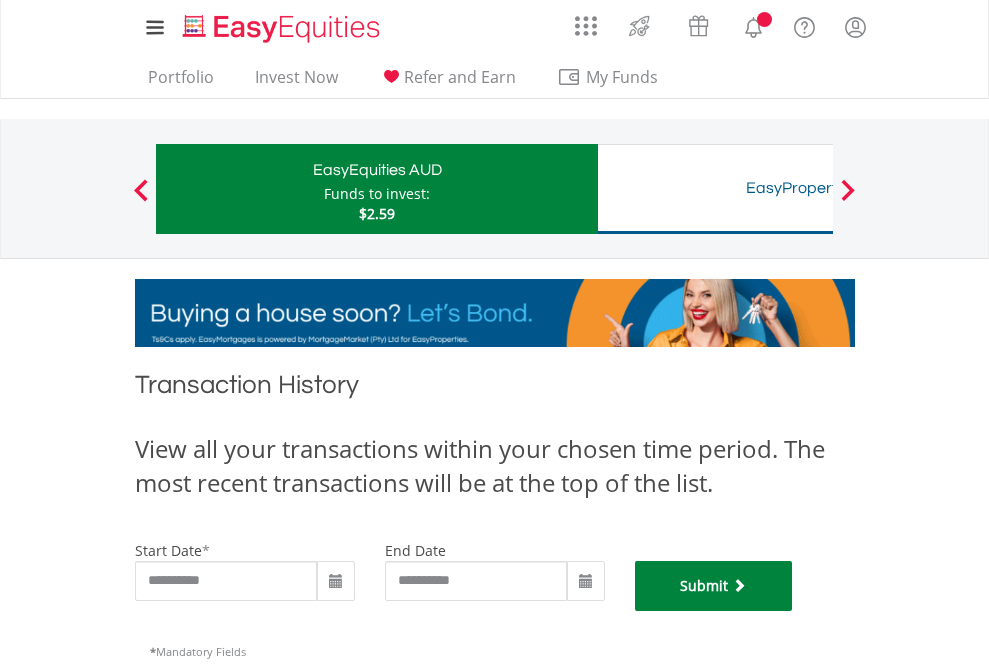click on "Submit" at bounding box center [714, 586] 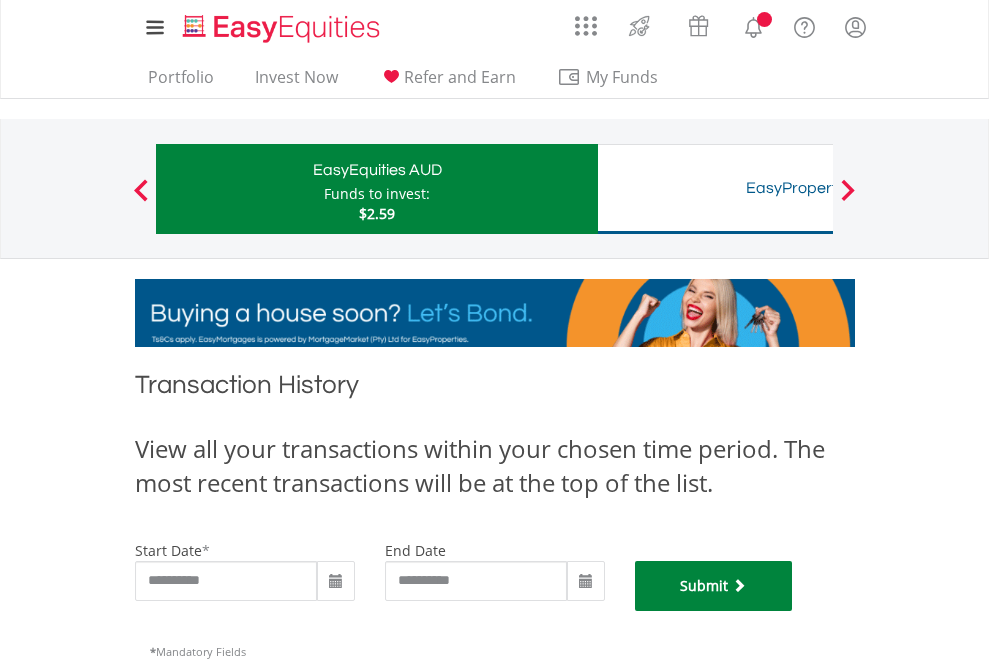 scroll, scrollTop: 811, scrollLeft: 0, axis: vertical 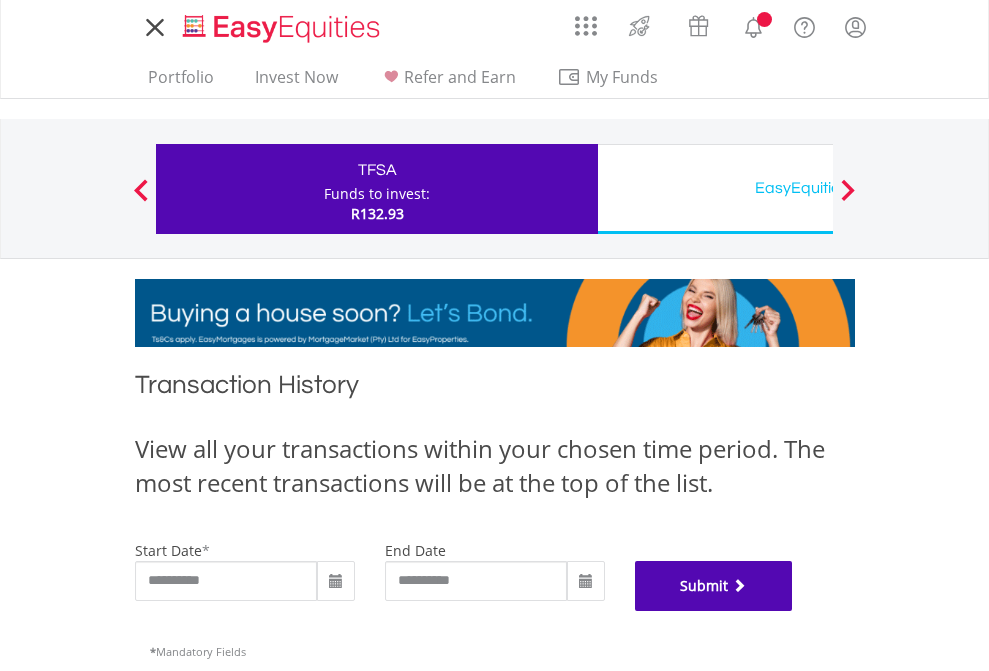 click on "Submit" at bounding box center (714, 586) 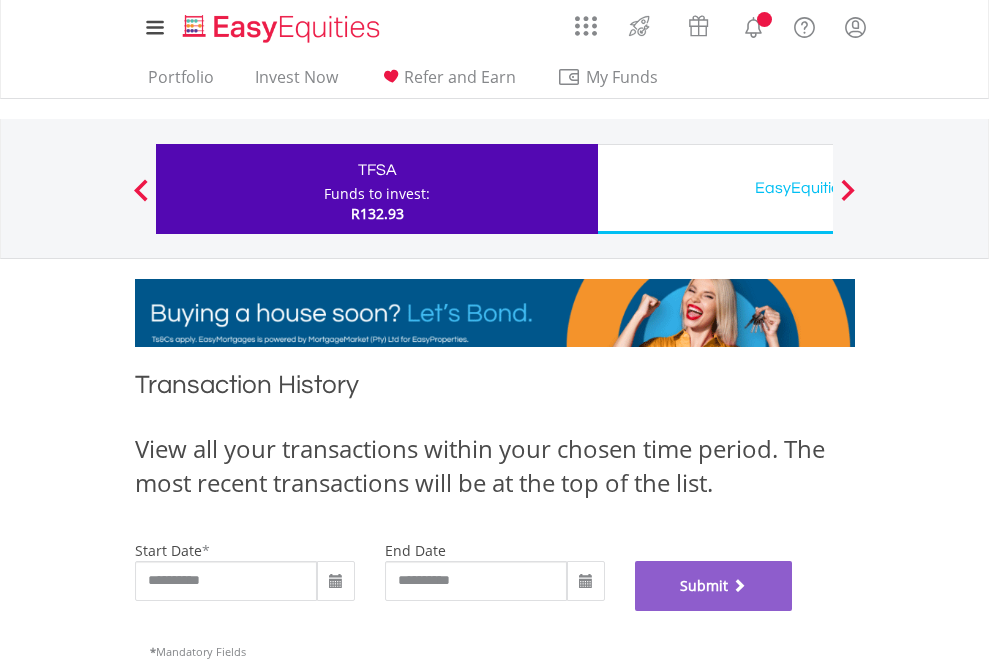 scroll, scrollTop: 811, scrollLeft: 0, axis: vertical 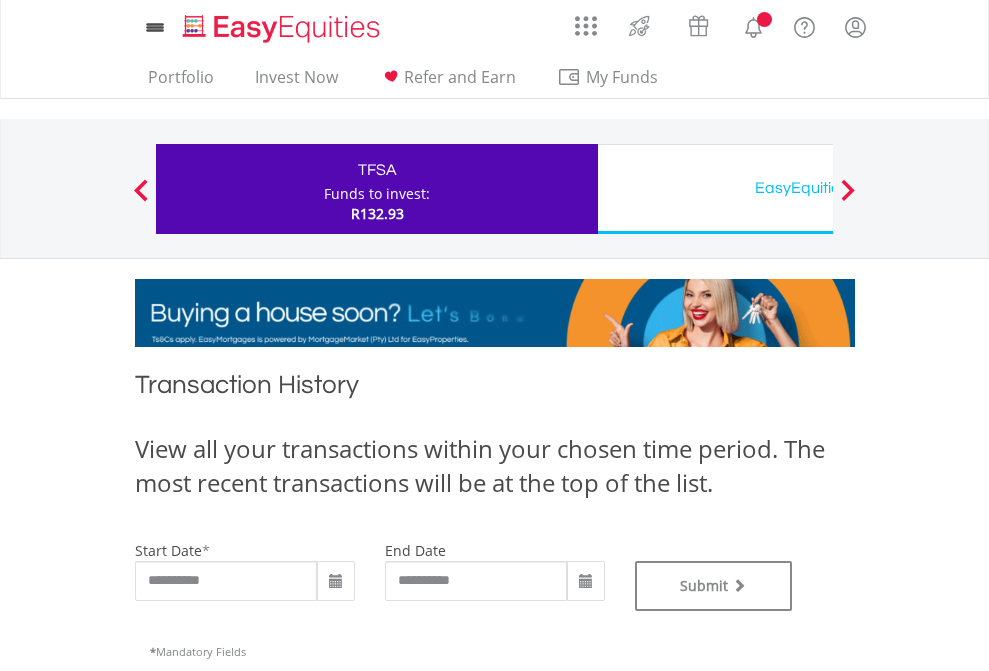 click on "EasyEquities USD" at bounding box center (818, 188) 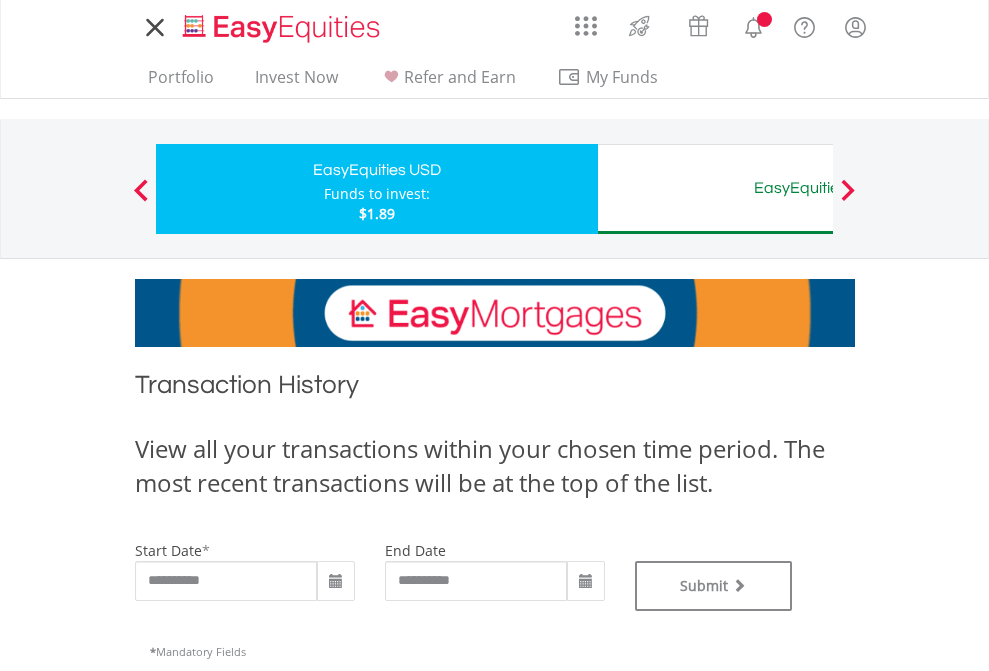scroll, scrollTop: 0, scrollLeft: 0, axis: both 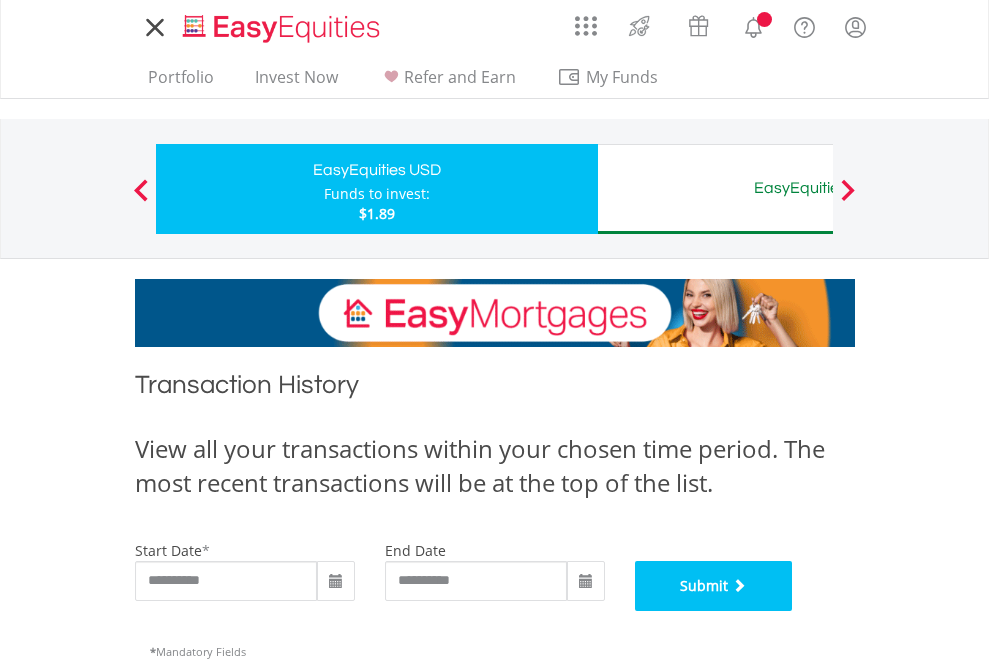 click on "Submit" at bounding box center (714, 586) 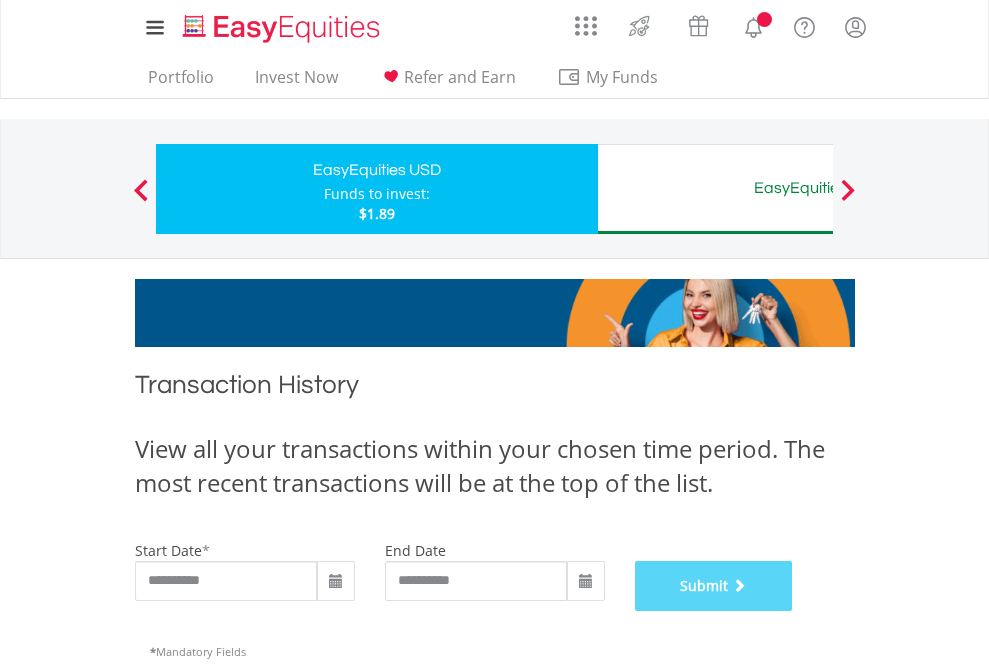 scroll, scrollTop: 811, scrollLeft: 0, axis: vertical 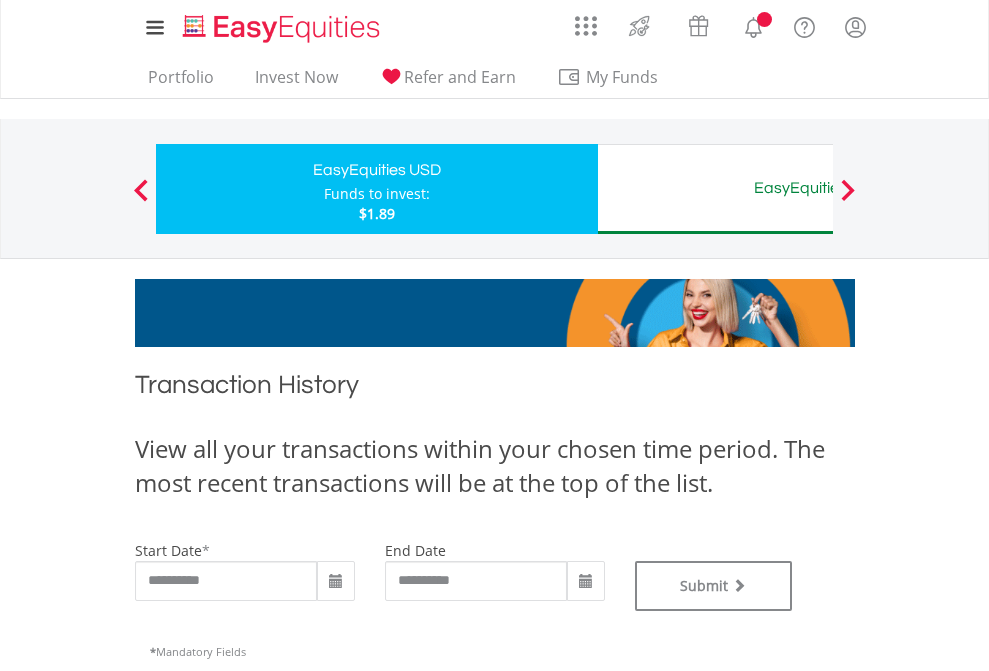 click on "EasyEquities AUD" at bounding box center (818, 188) 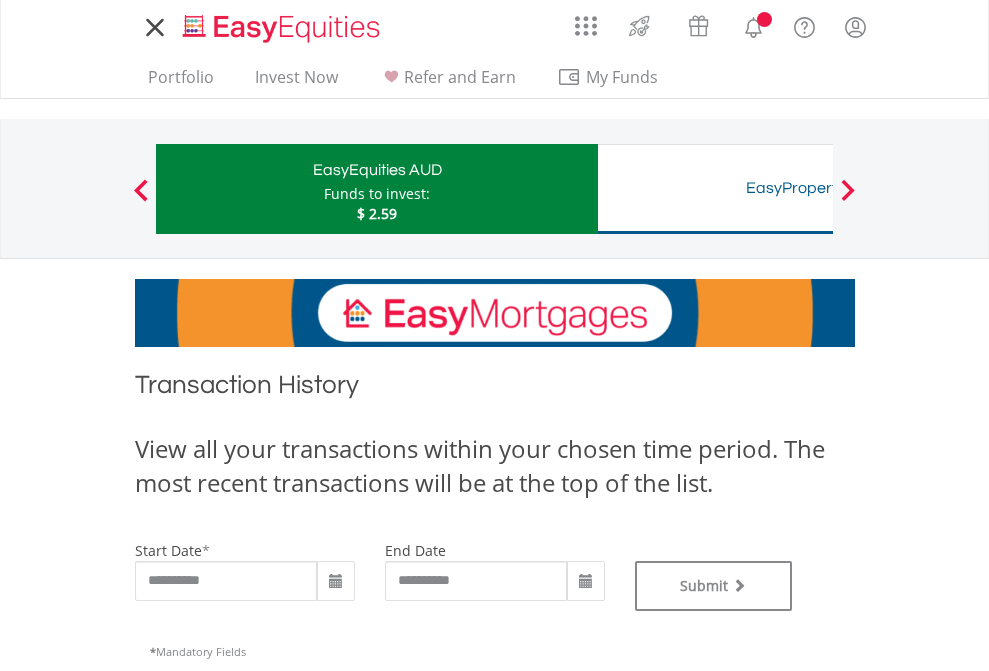 scroll, scrollTop: 0, scrollLeft: 0, axis: both 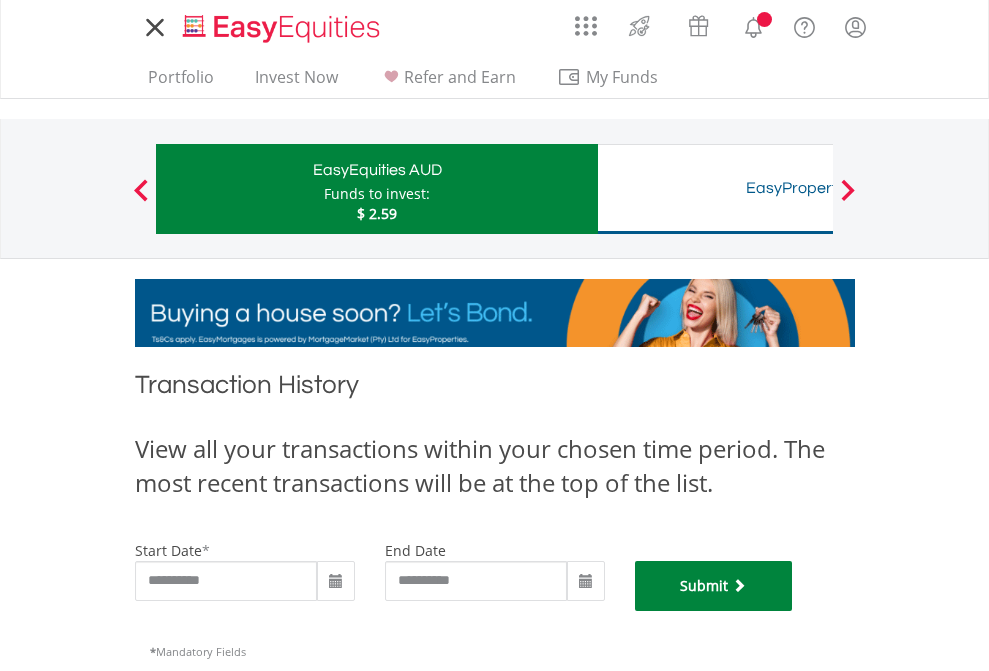 click on "Submit" at bounding box center (714, 586) 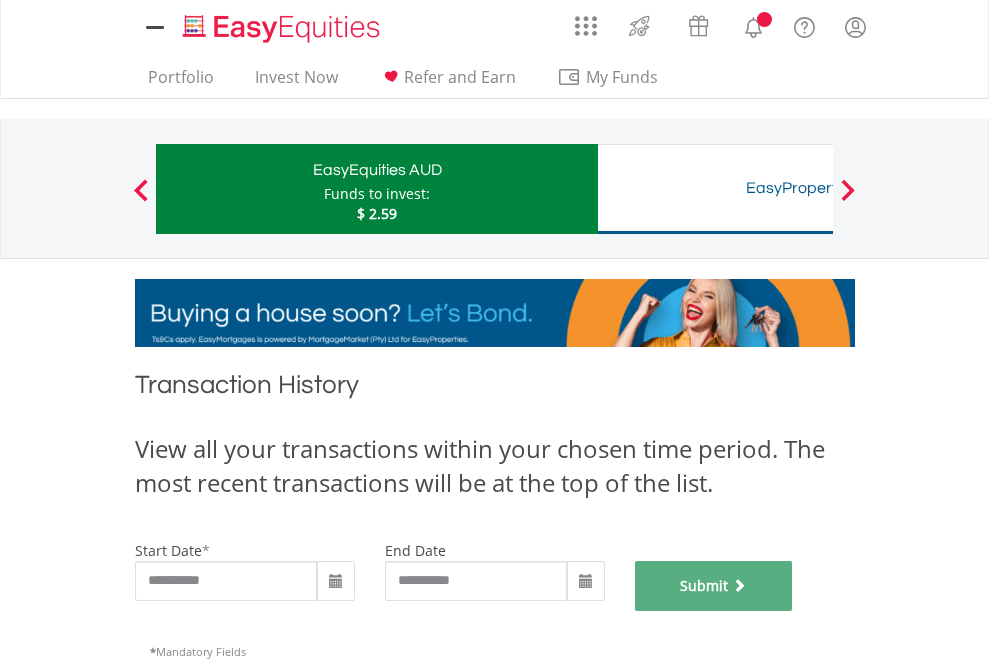 scroll, scrollTop: 811, scrollLeft: 0, axis: vertical 